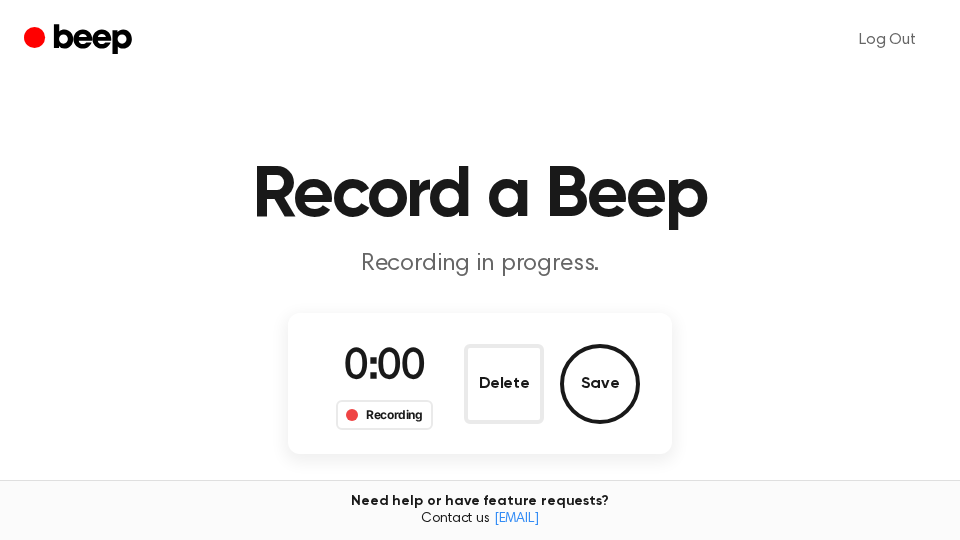 scroll, scrollTop: 0, scrollLeft: 0, axis: both 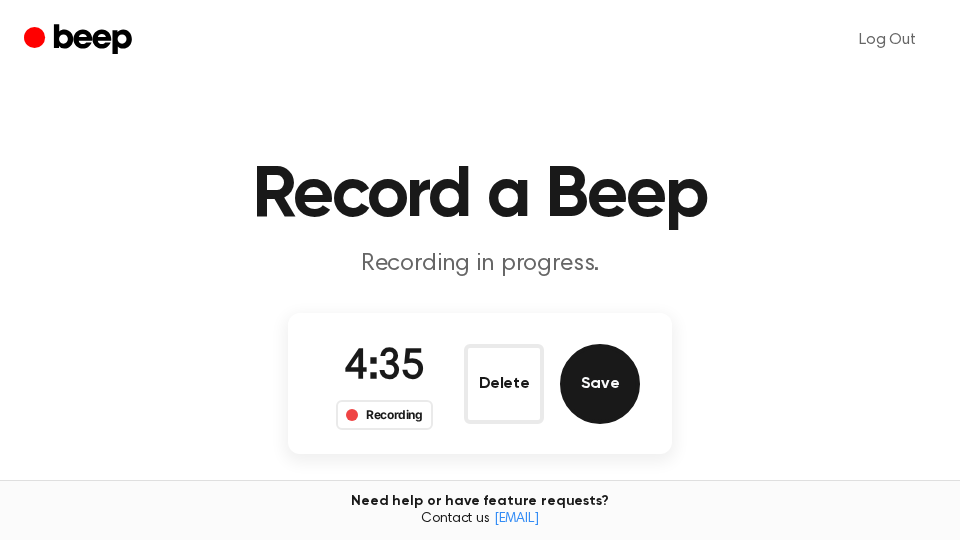 click on "Save" at bounding box center [600, 384] 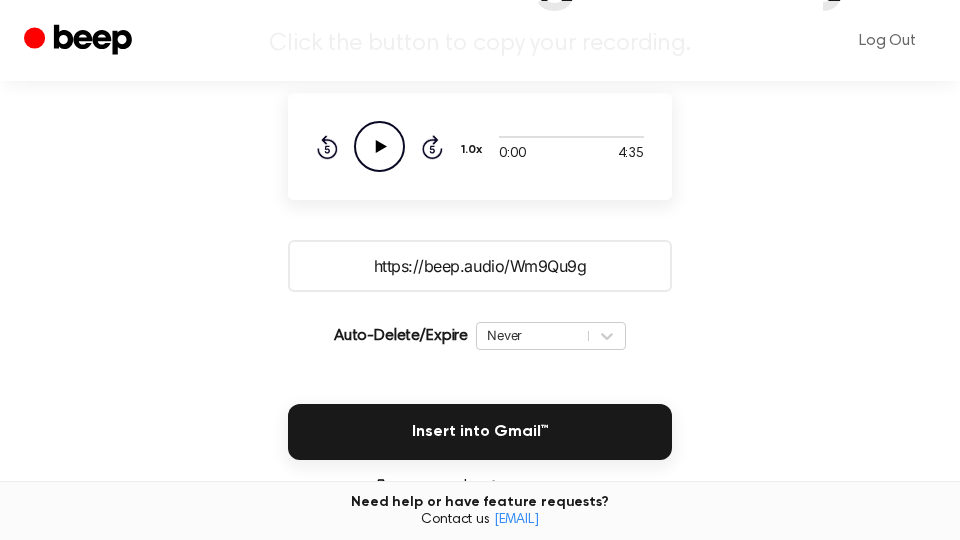 scroll, scrollTop: 340, scrollLeft: 0, axis: vertical 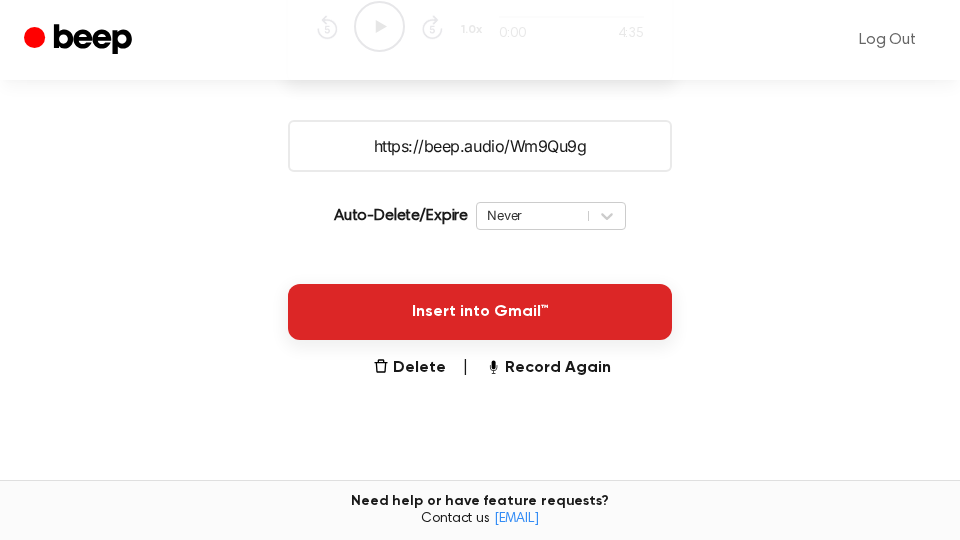 click on "Insert into Gmail™" at bounding box center [480, 312] 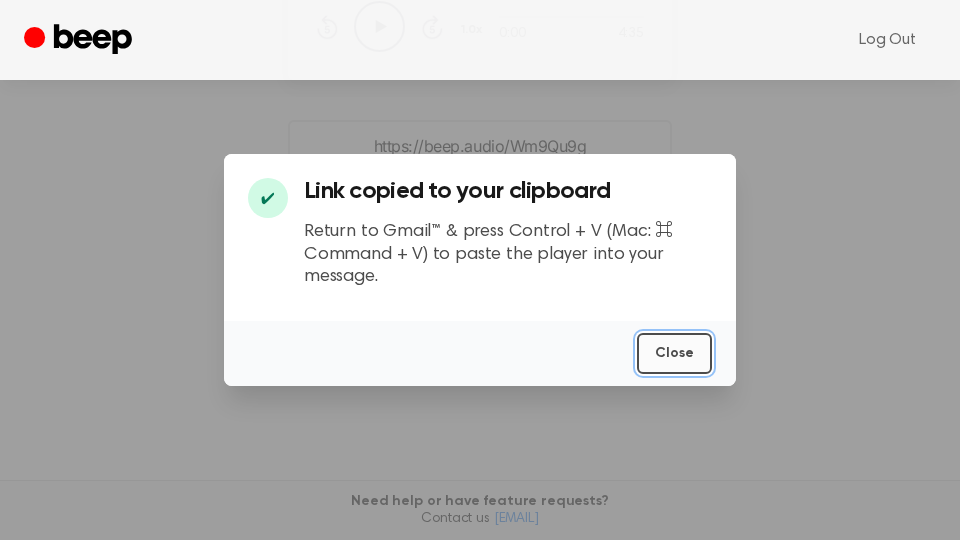click on "Close" at bounding box center (674, 353) 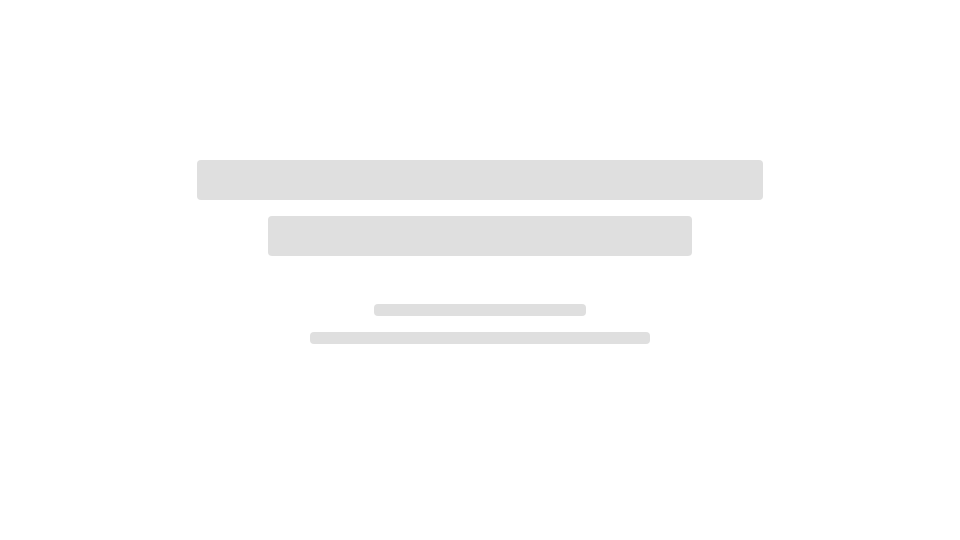 scroll, scrollTop: 0, scrollLeft: 0, axis: both 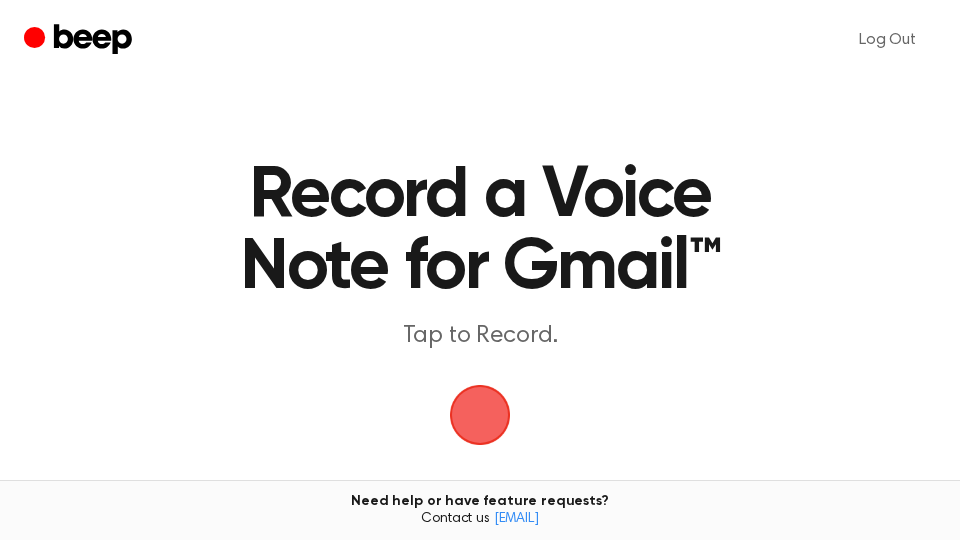 click at bounding box center [480, 415] 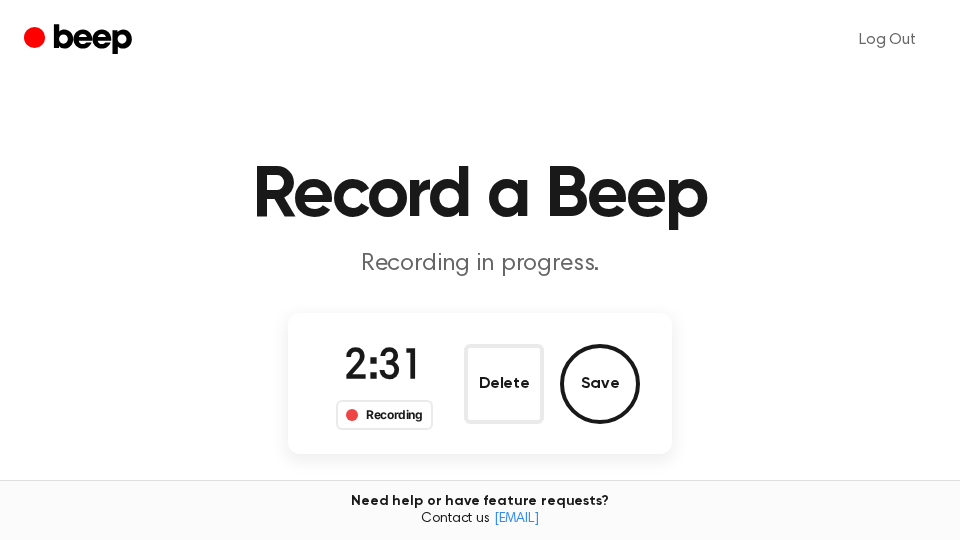 drag, startPoint x: 619, startPoint y: 406, endPoint x: 624, endPoint y: 395, distance: 12.083046 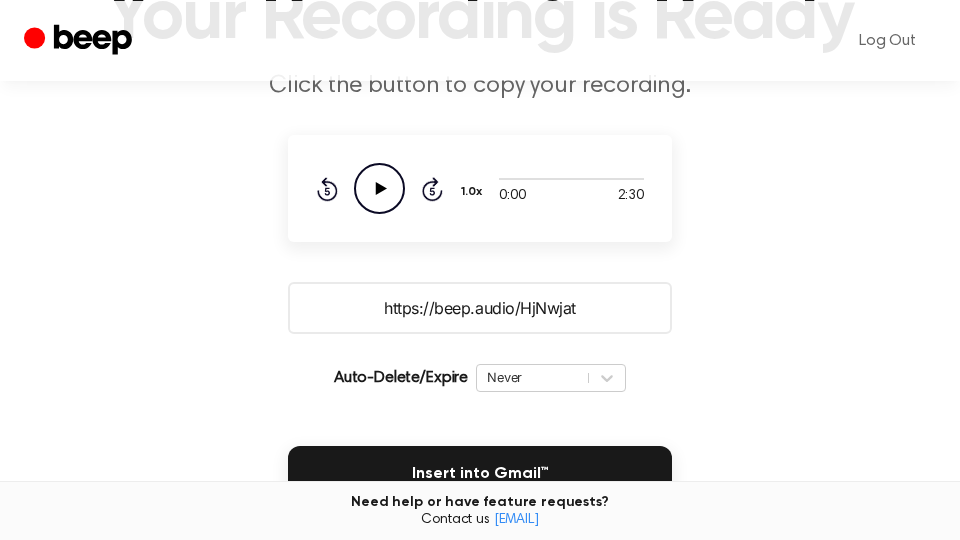 scroll, scrollTop: 340, scrollLeft: 0, axis: vertical 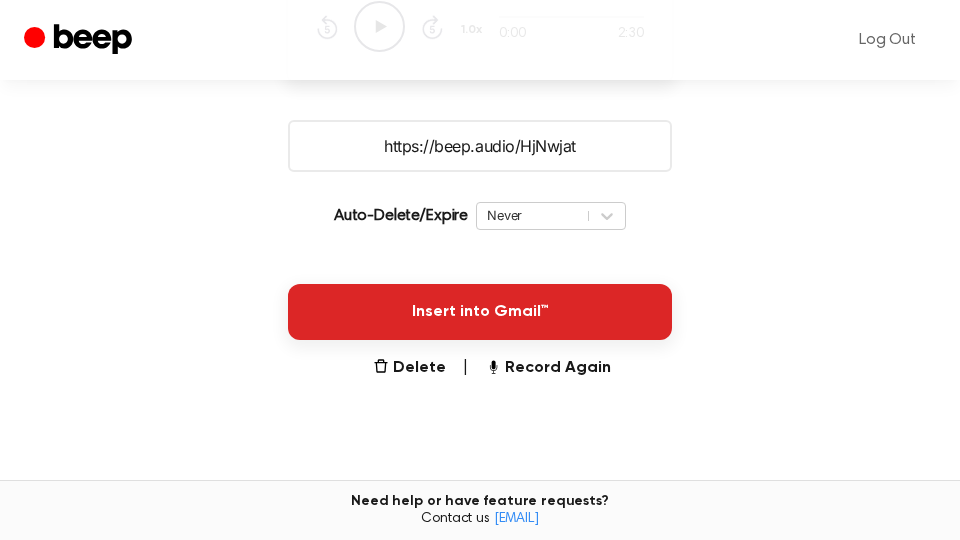 click on "Insert into Gmail™" at bounding box center (480, 312) 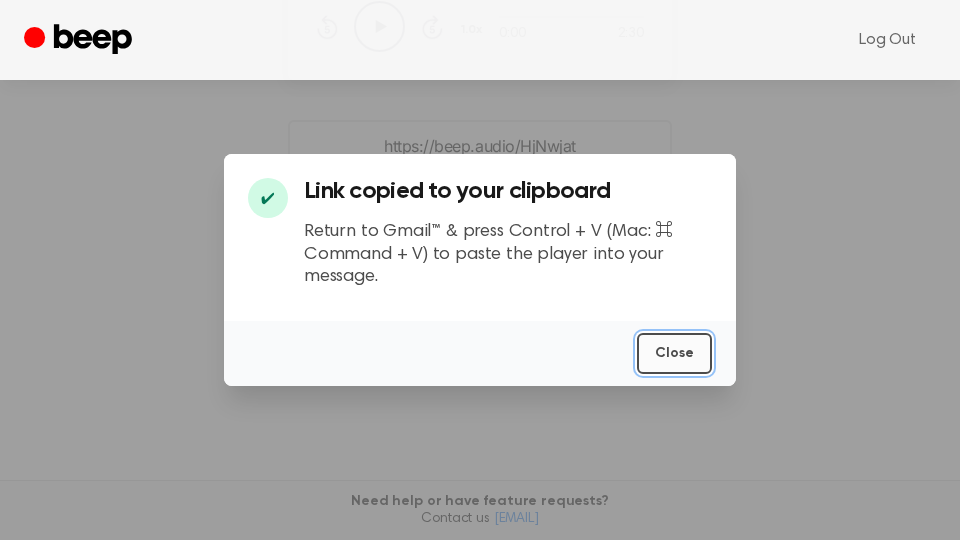 click on "Close" at bounding box center [674, 353] 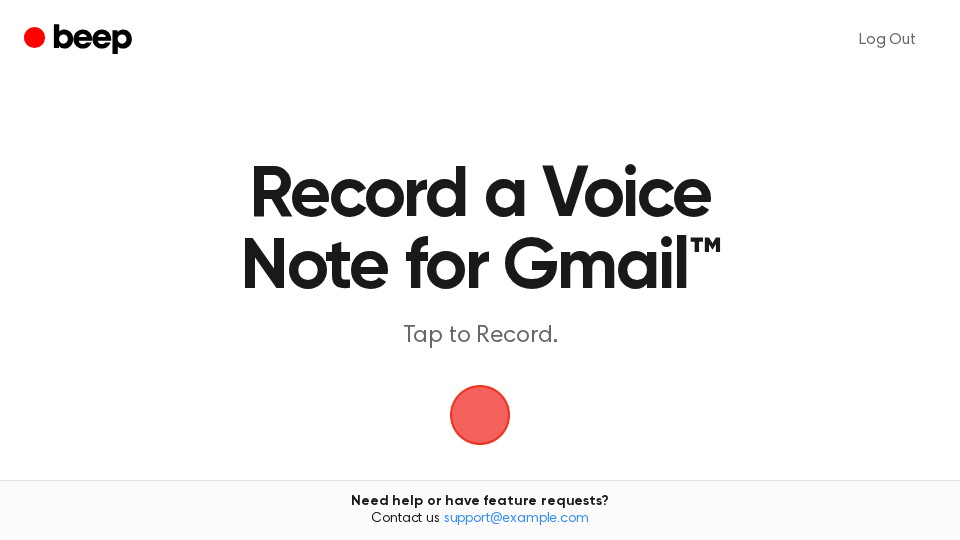 scroll, scrollTop: 0, scrollLeft: 0, axis: both 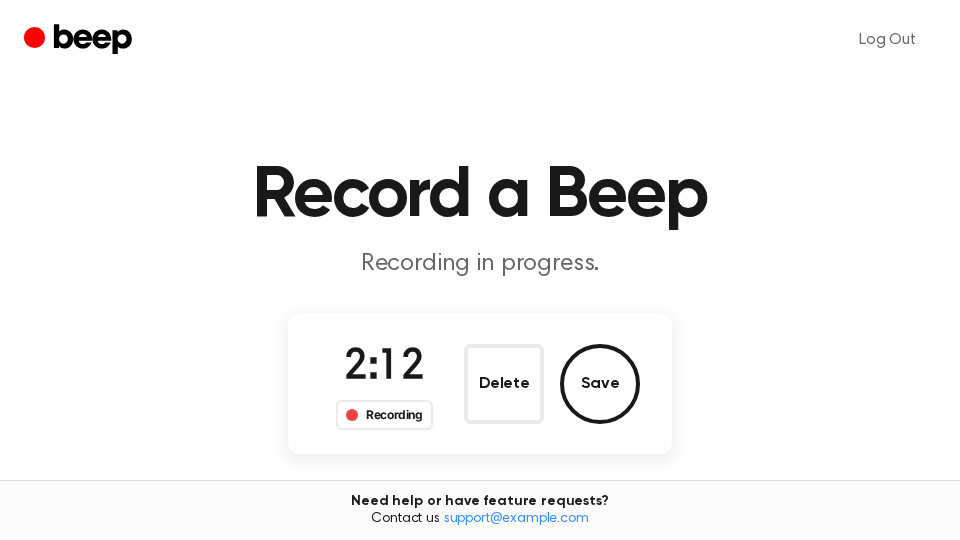 click on "Save" at bounding box center (600, 384) 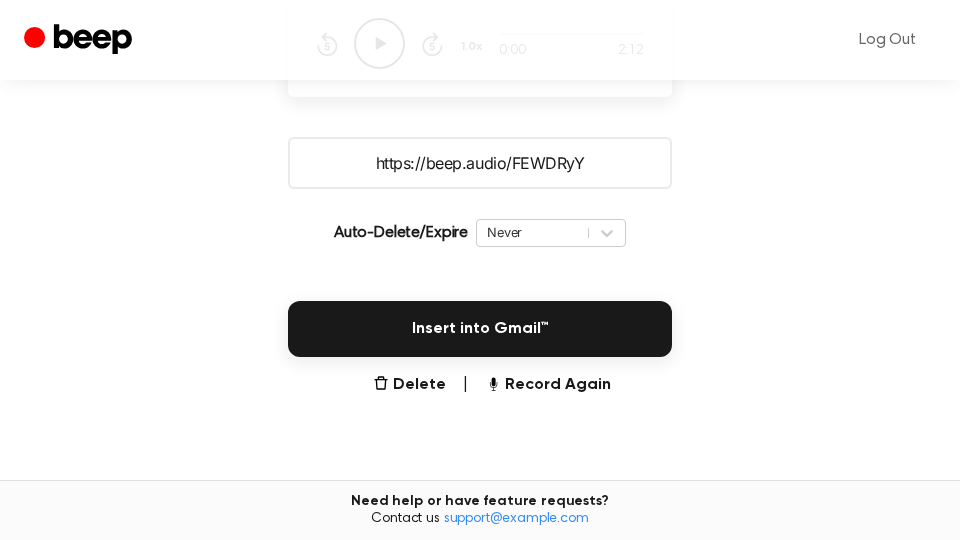 scroll, scrollTop: 340, scrollLeft: 0, axis: vertical 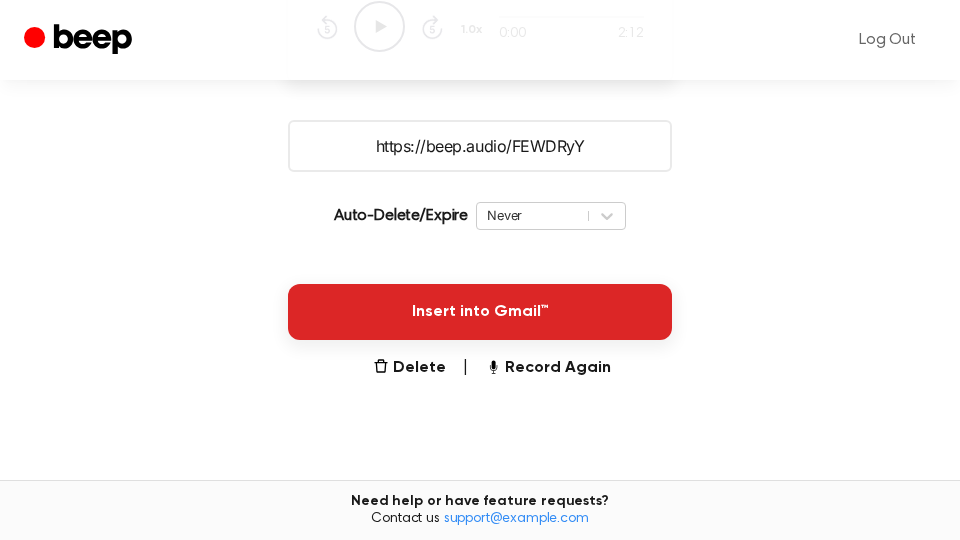click on "Insert into Gmail™" at bounding box center [480, 312] 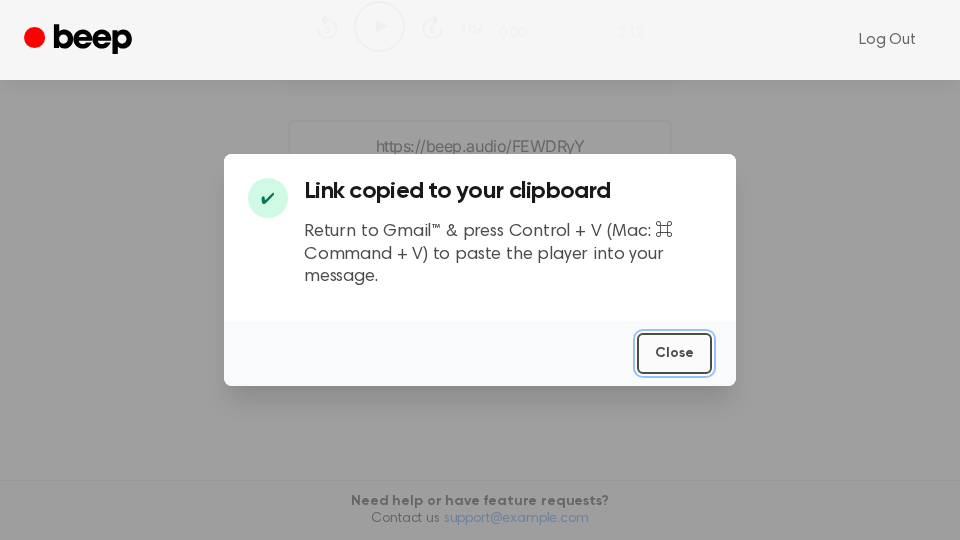 click on "Close" at bounding box center (674, 353) 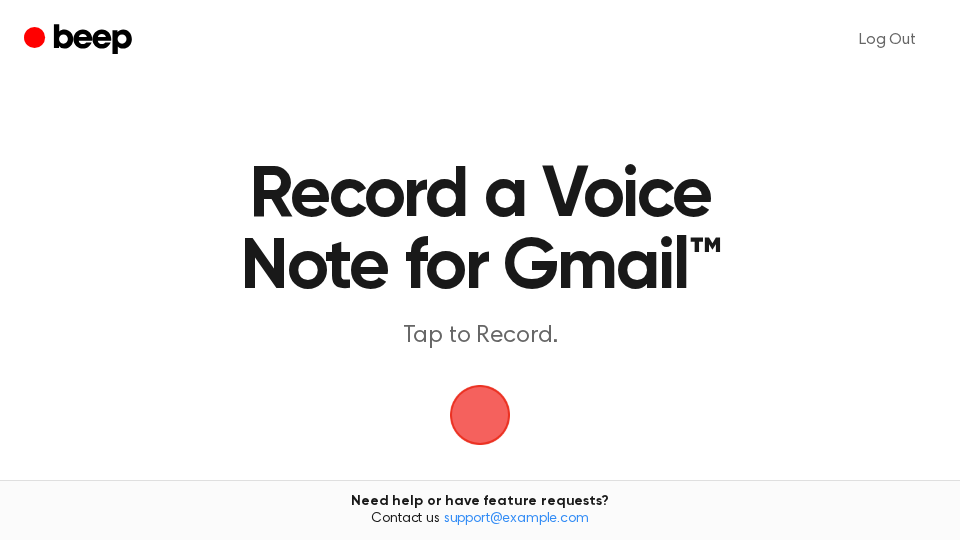 scroll, scrollTop: 0, scrollLeft: 0, axis: both 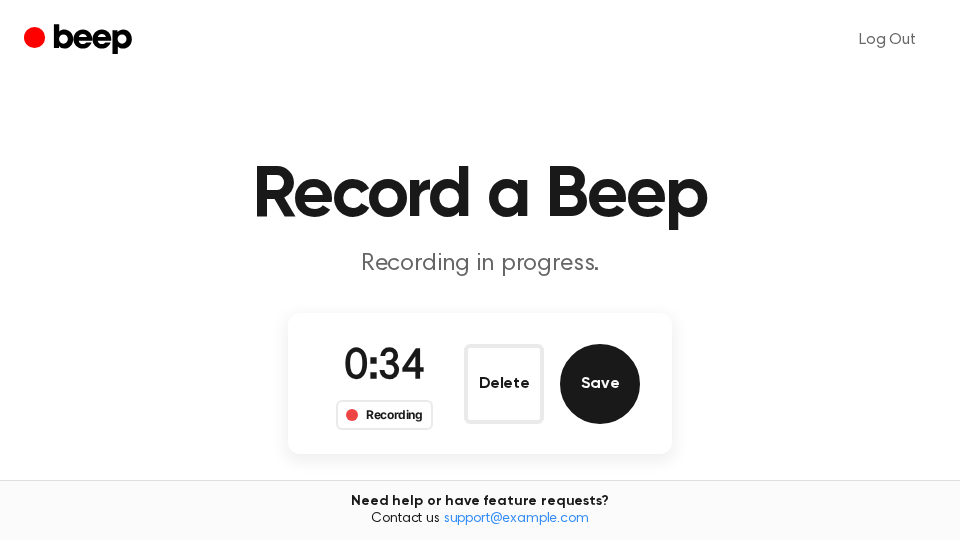 click on "Save" at bounding box center (600, 384) 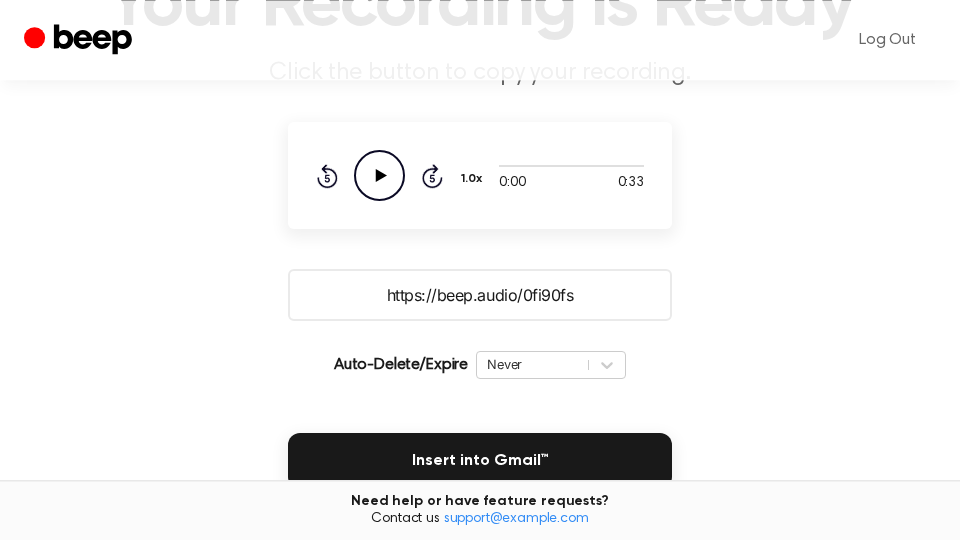scroll, scrollTop: 340, scrollLeft: 0, axis: vertical 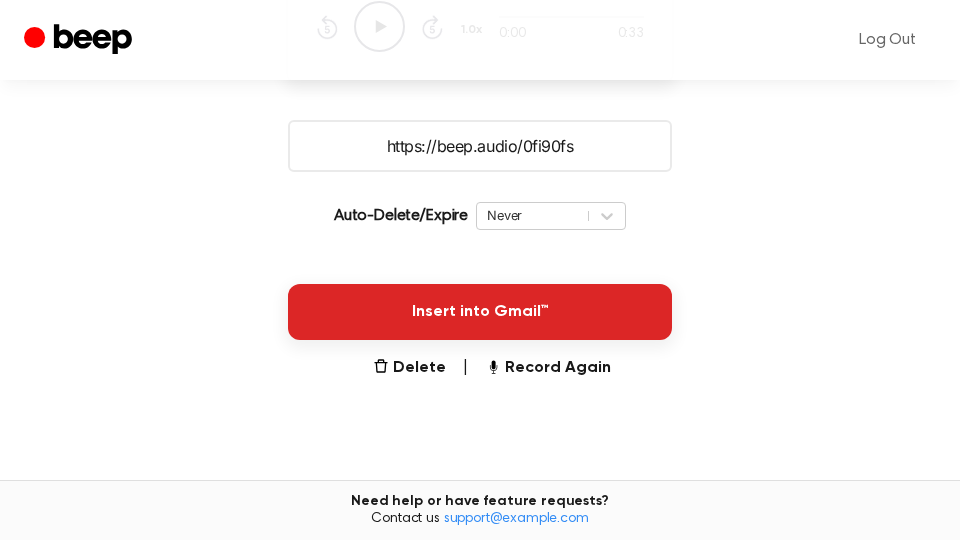 click on "Insert into Gmail™" at bounding box center [480, 312] 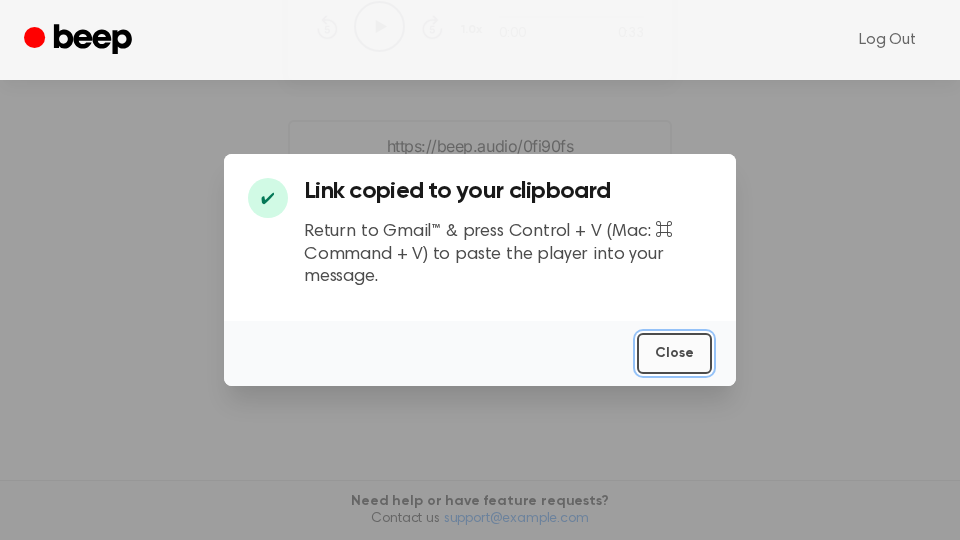 click on "Close" at bounding box center (674, 353) 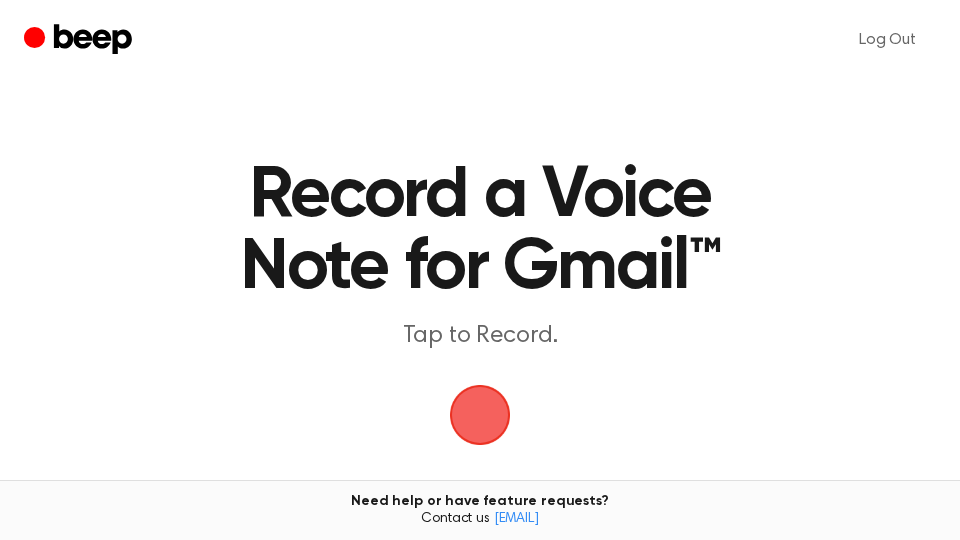 scroll, scrollTop: 0, scrollLeft: 0, axis: both 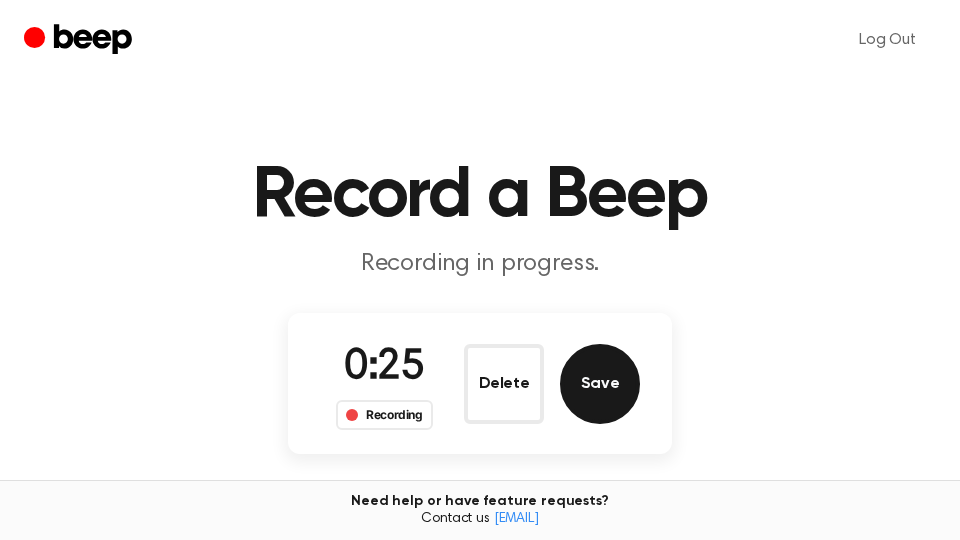 click on "Save" at bounding box center [600, 384] 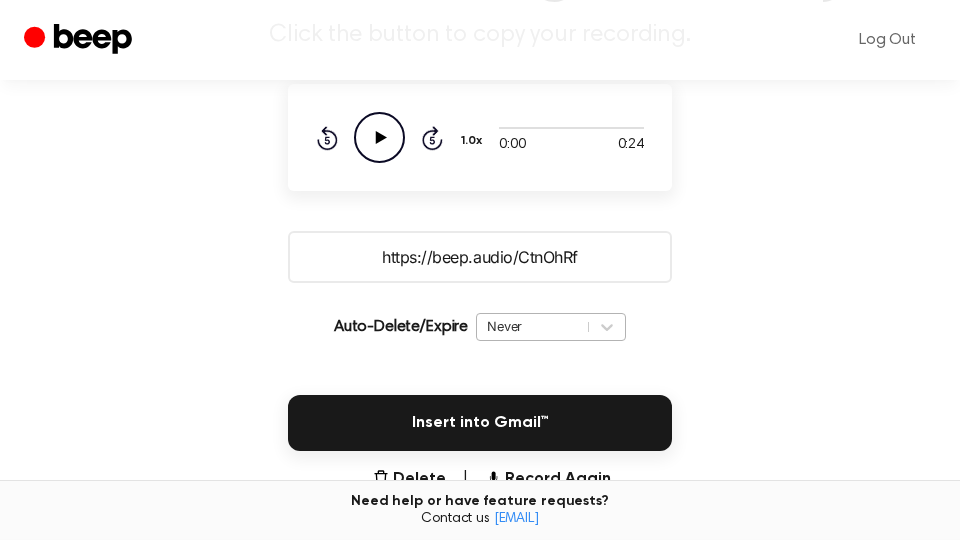 scroll, scrollTop: 340, scrollLeft: 0, axis: vertical 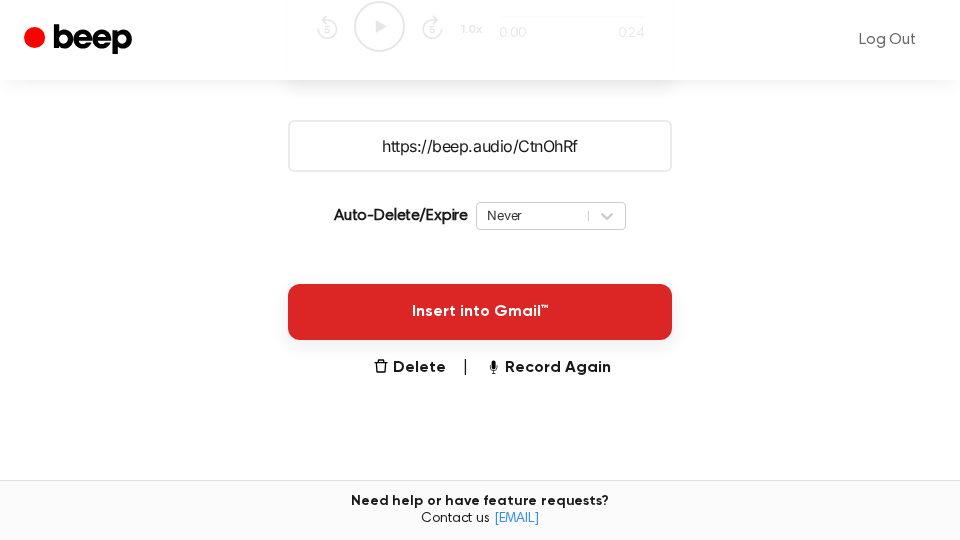 click on "Insert into Gmail™" at bounding box center (480, 312) 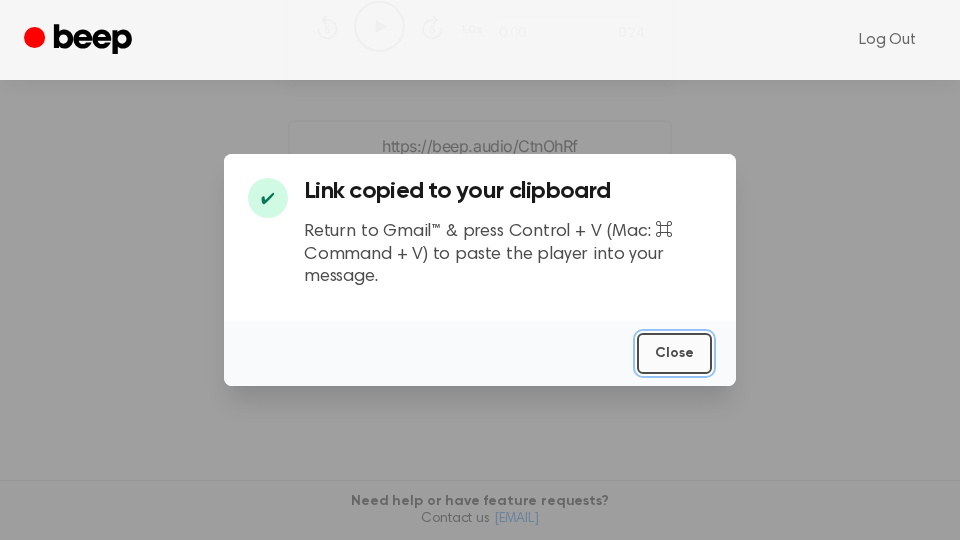 click on "Close" at bounding box center (674, 353) 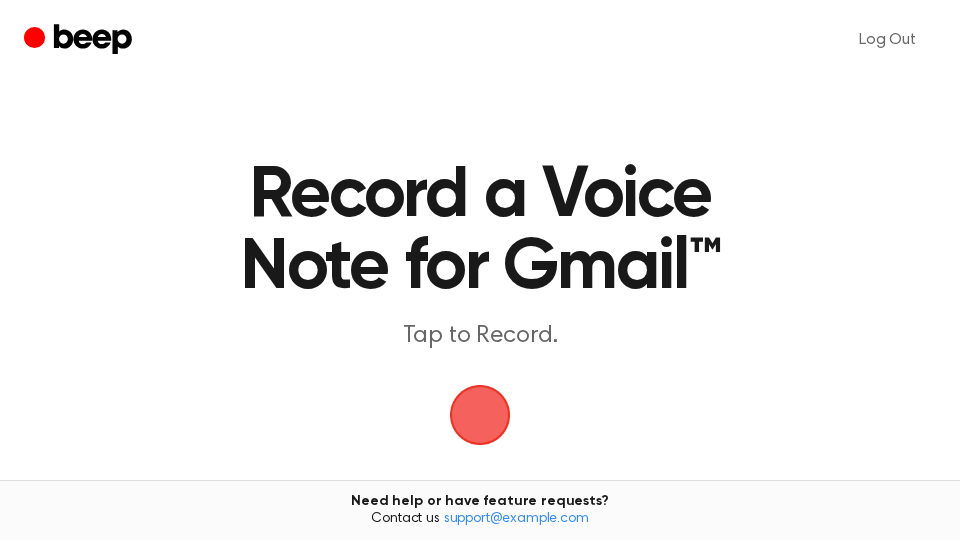 scroll, scrollTop: 0, scrollLeft: 0, axis: both 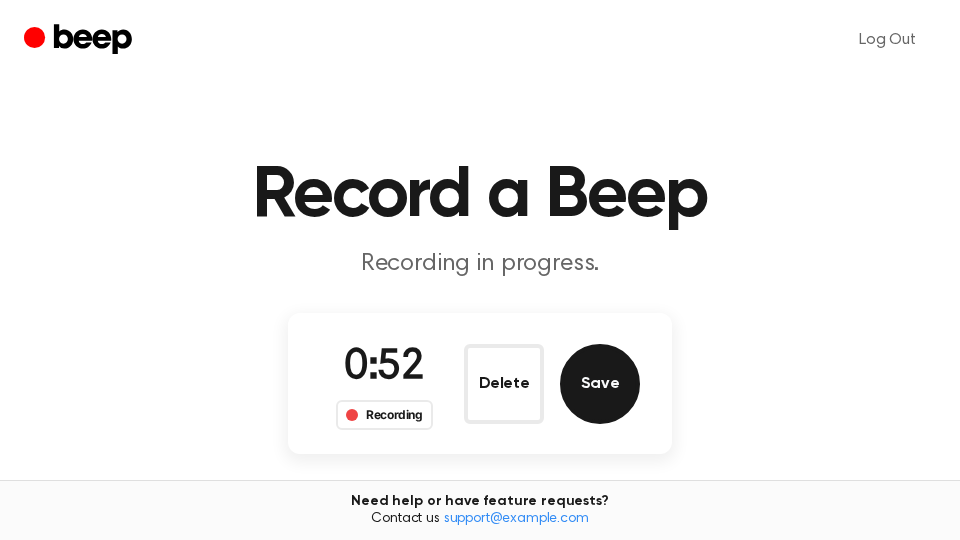 click on "Save" at bounding box center [600, 384] 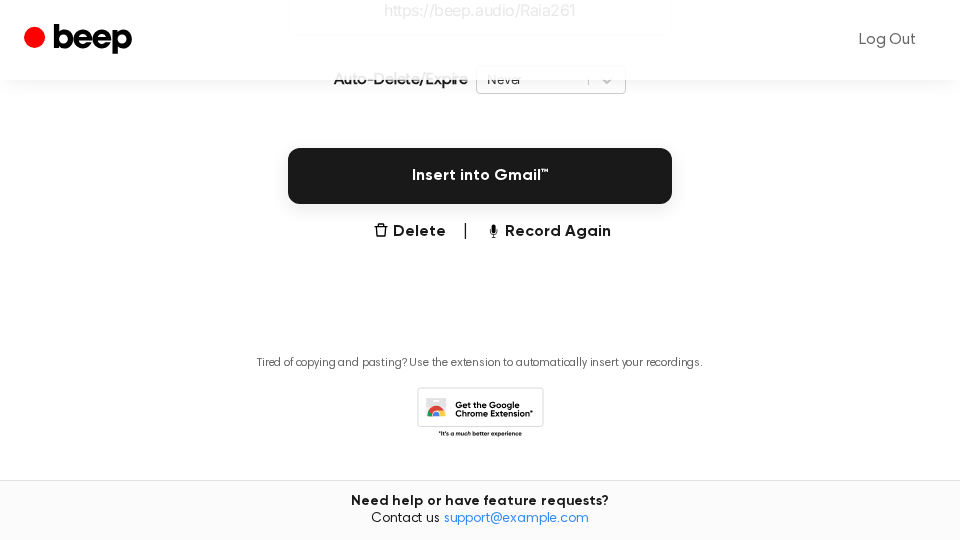 scroll, scrollTop: 530, scrollLeft: 0, axis: vertical 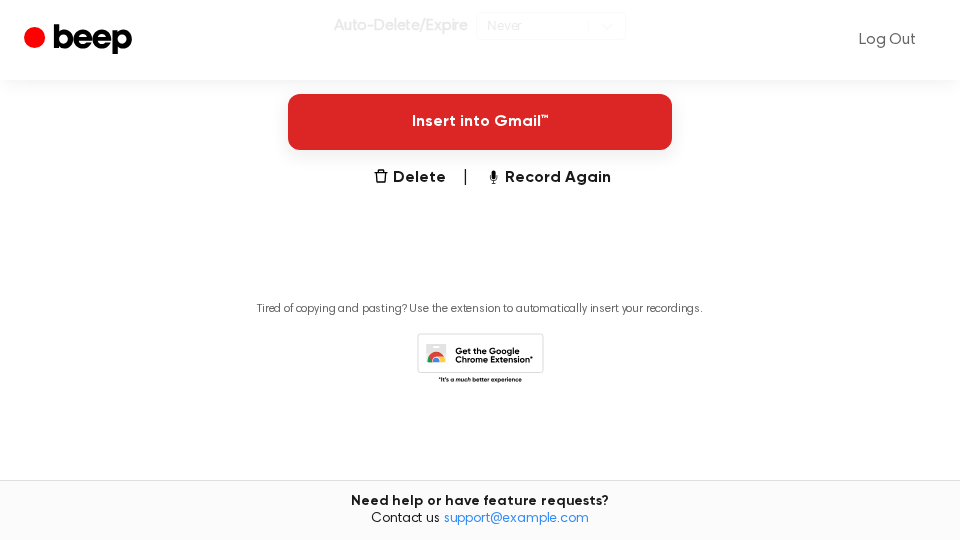 click on "Insert into Gmail™" at bounding box center (480, 122) 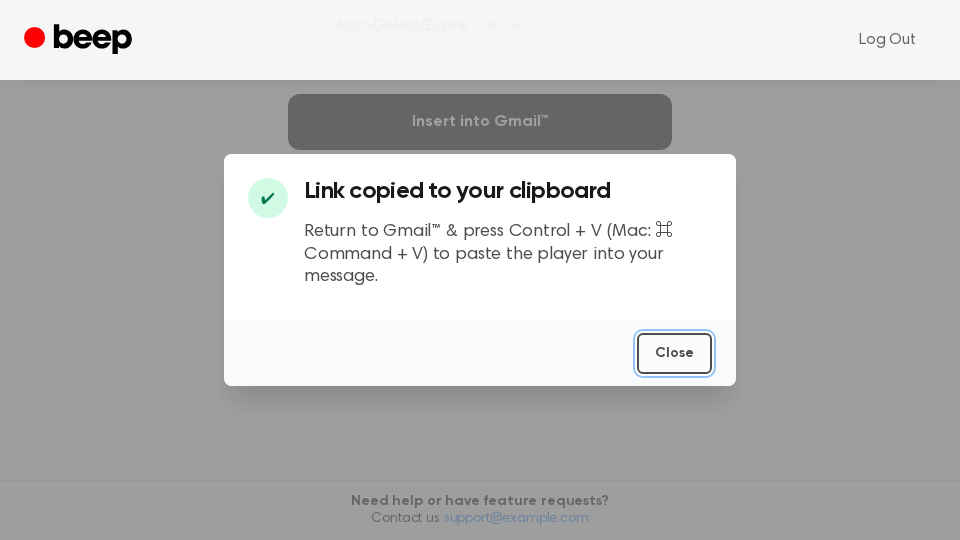 click on "Close" at bounding box center [674, 353] 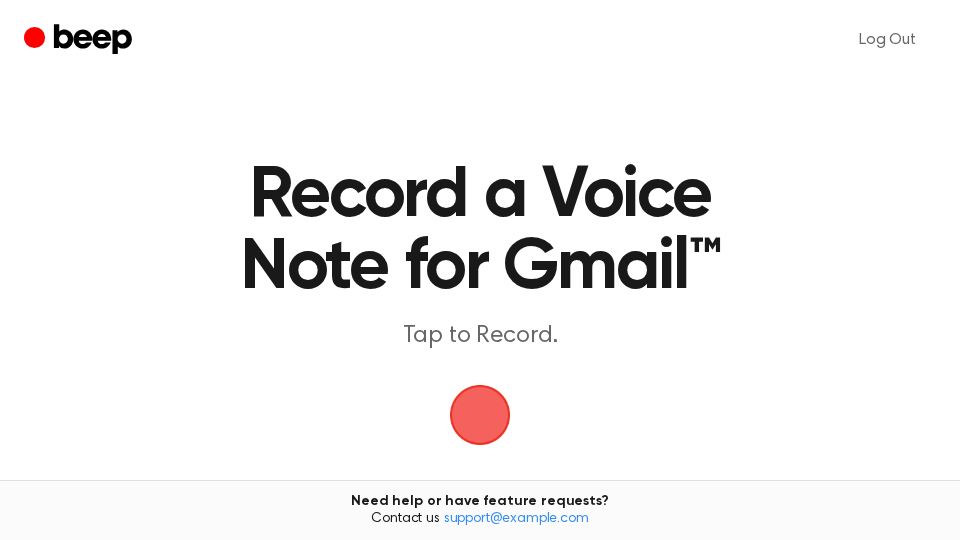 scroll, scrollTop: 0, scrollLeft: 0, axis: both 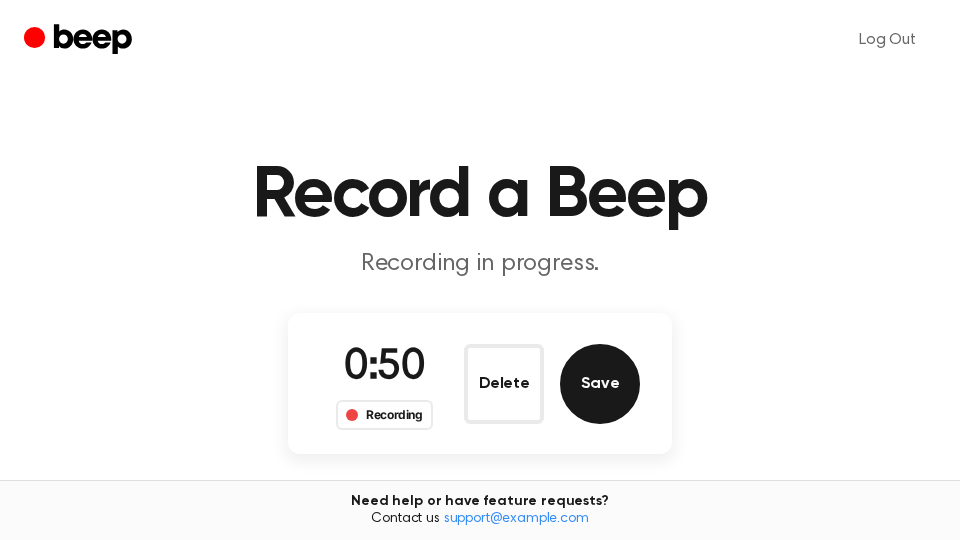 click on "Save" at bounding box center [600, 384] 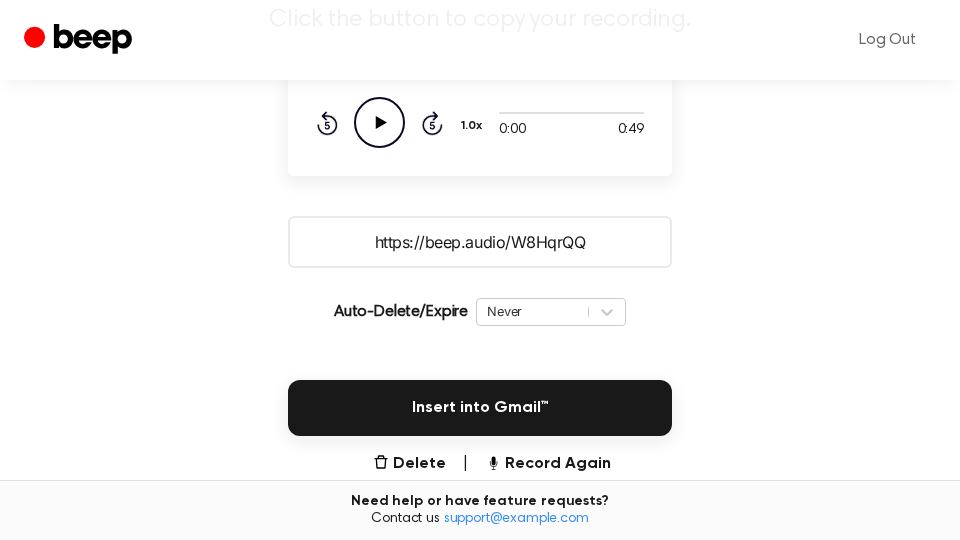scroll, scrollTop: 340, scrollLeft: 0, axis: vertical 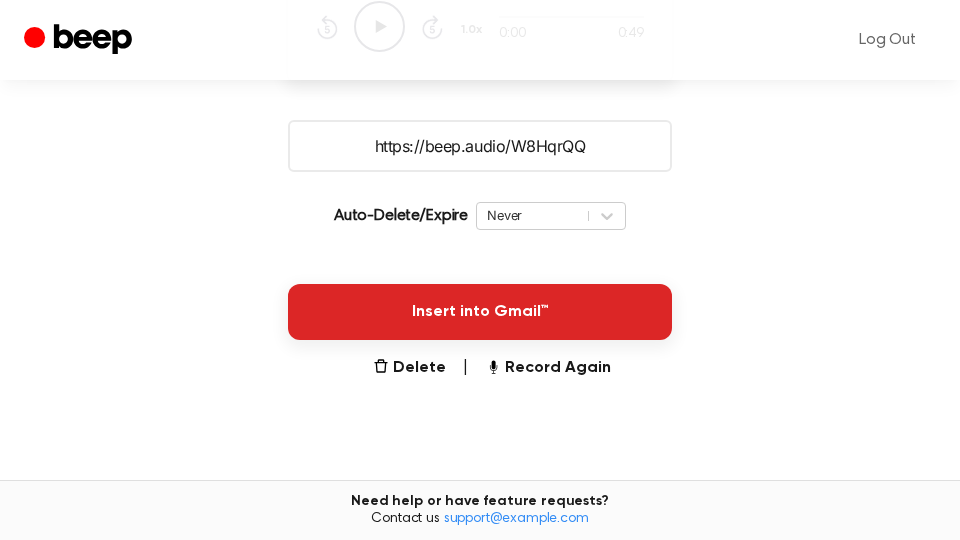 click on "Insert into Gmail™" at bounding box center [480, 312] 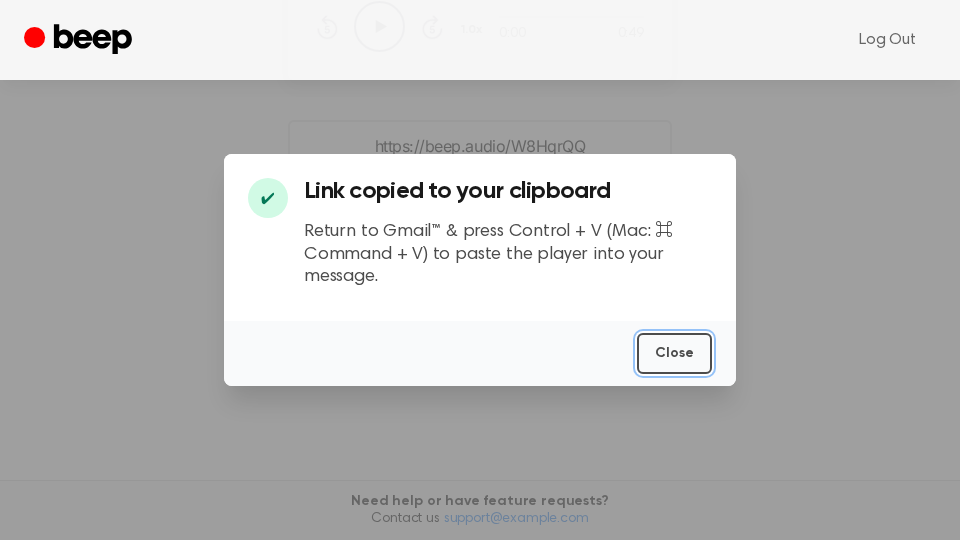 drag, startPoint x: 684, startPoint y: 358, endPoint x: 730, endPoint y: 292, distance: 80.44874 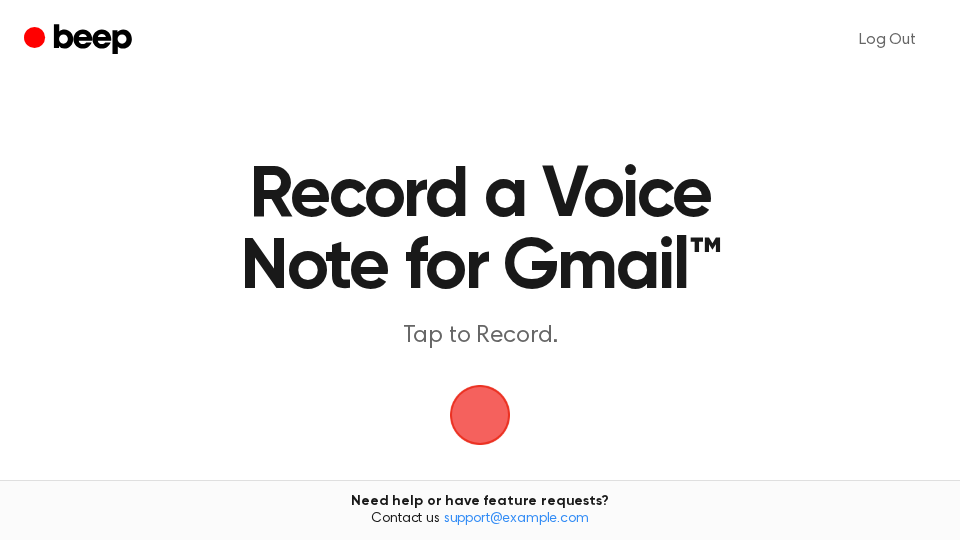 scroll, scrollTop: 0, scrollLeft: 0, axis: both 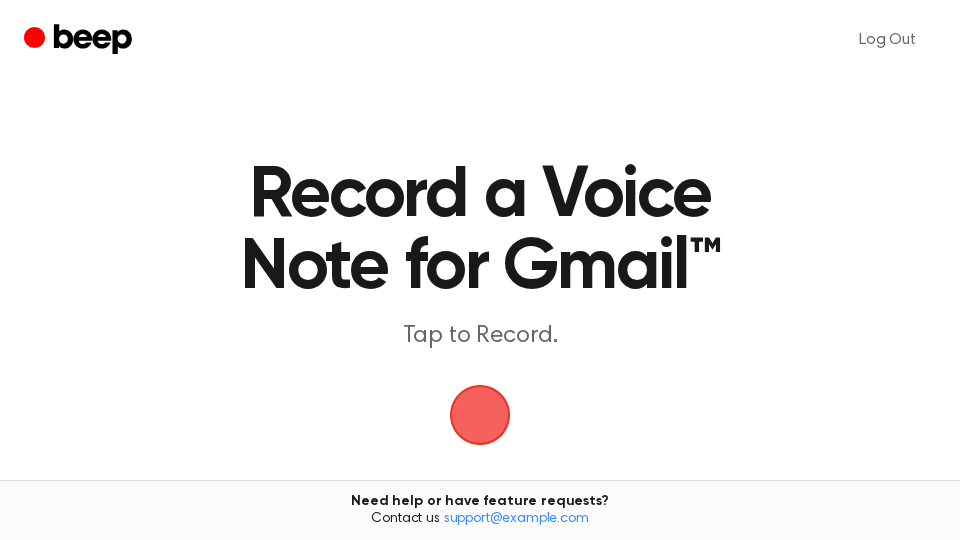 click at bounding box center (480, 415) 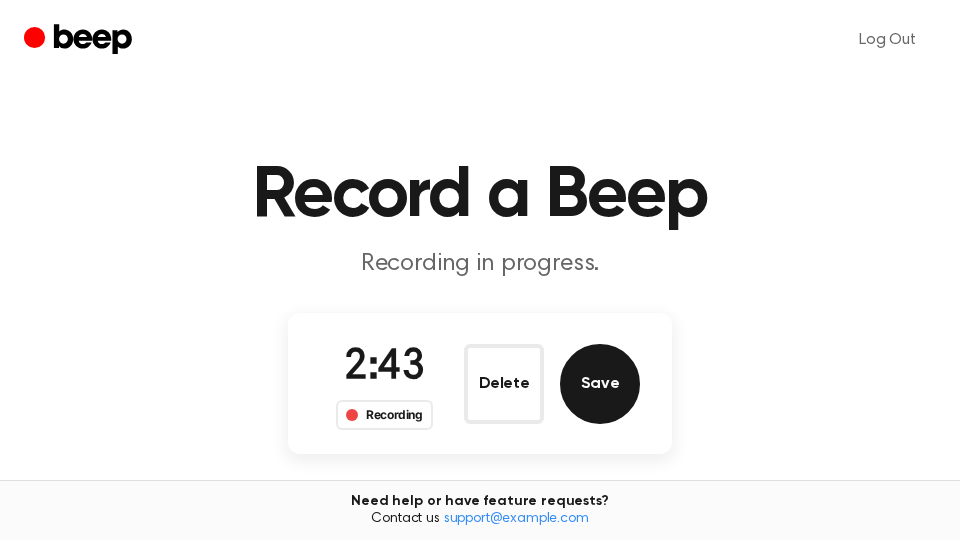 drag, startPoint x: 594, startPoint y: 393, endPoint x: 767, endPoint y: 409, distance: 173.73831 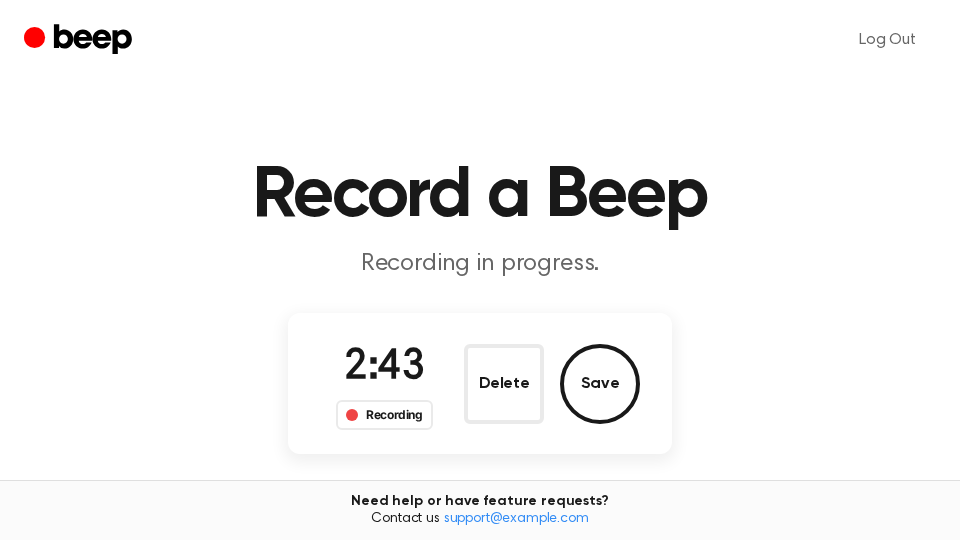 click on "Save" at bounding box center (600, 384) 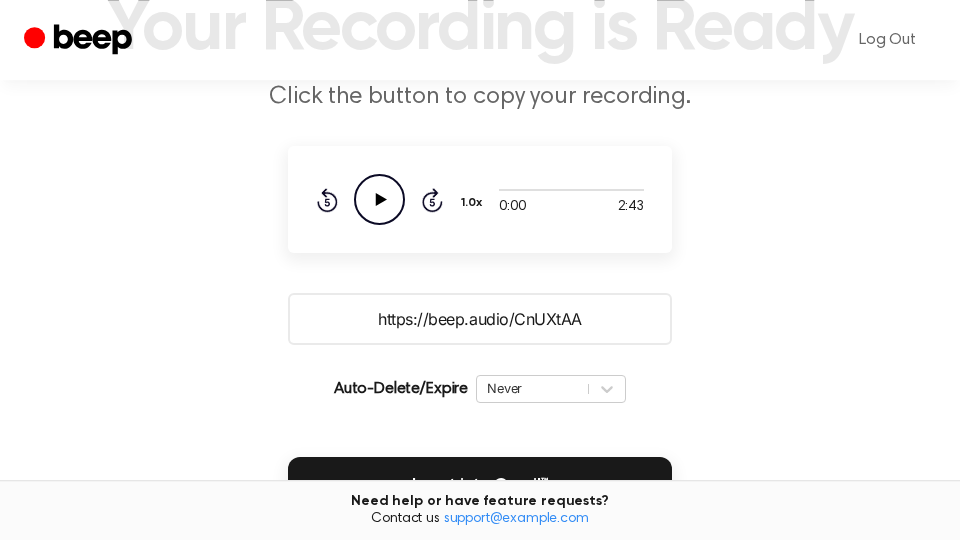 scroll, scrollTop: 340, scrollLeft: 0, axis: vertical 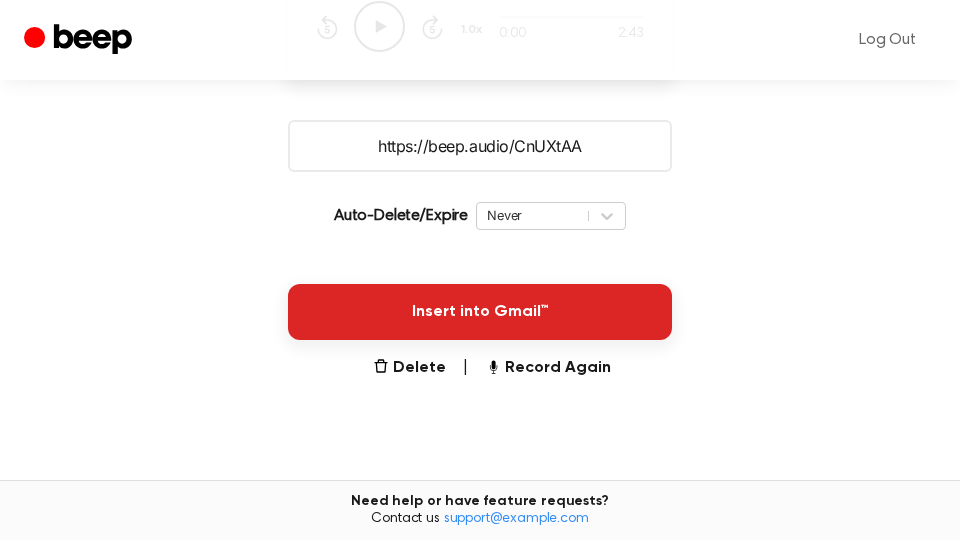 click on "Insert into Gmail™" at bounding box center [480, 312] 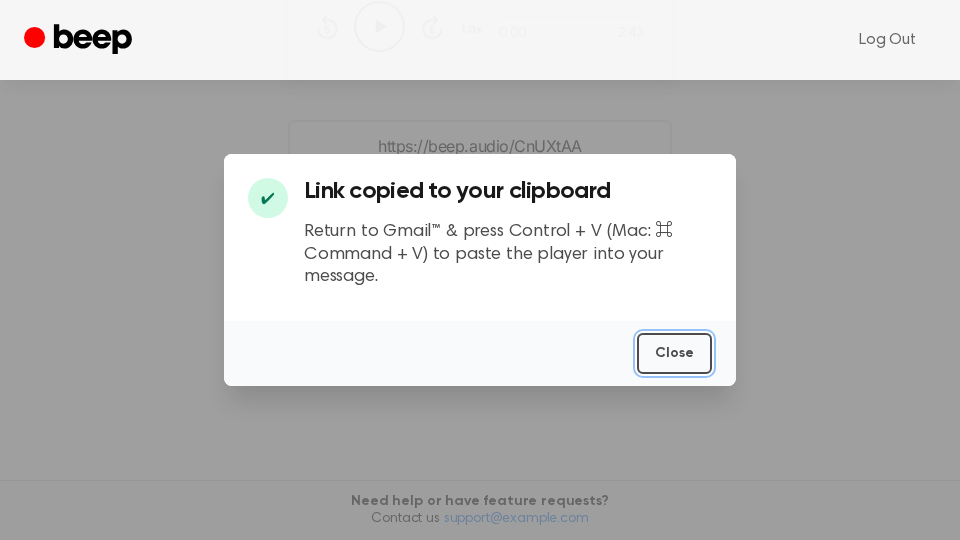 click on "Close" at bounding box center [674, 353] 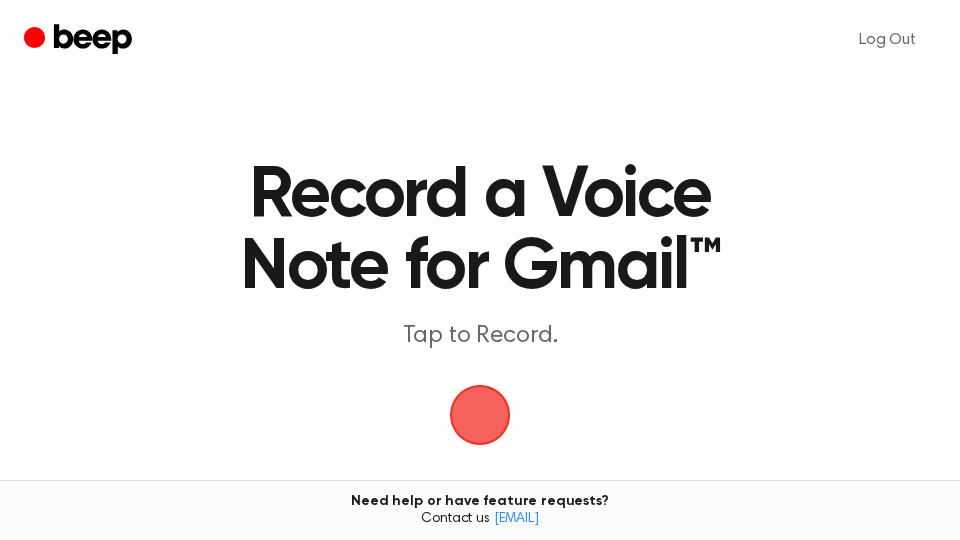 scroll, scrollTop: 0, scrollLeft: 0, axis: both 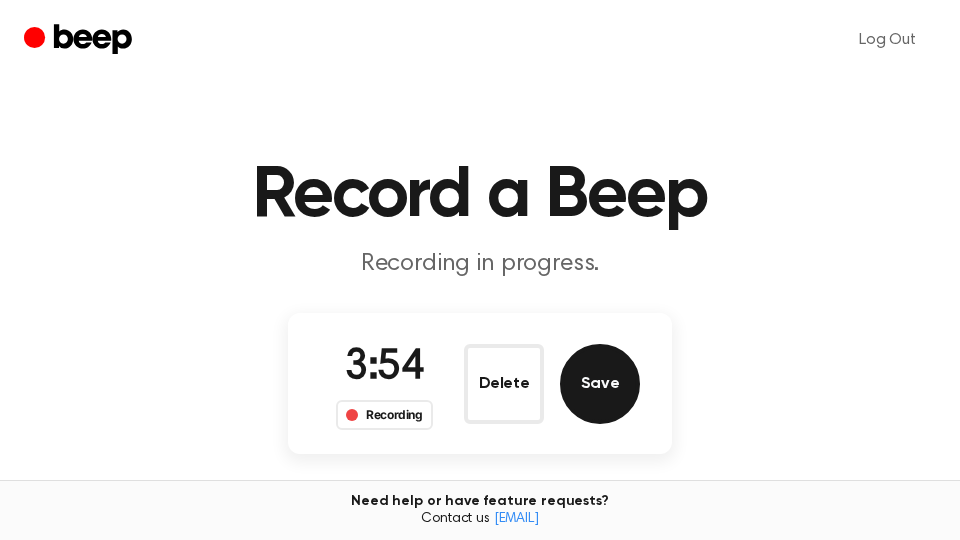click on "Save" at bounding box center (600, 384) 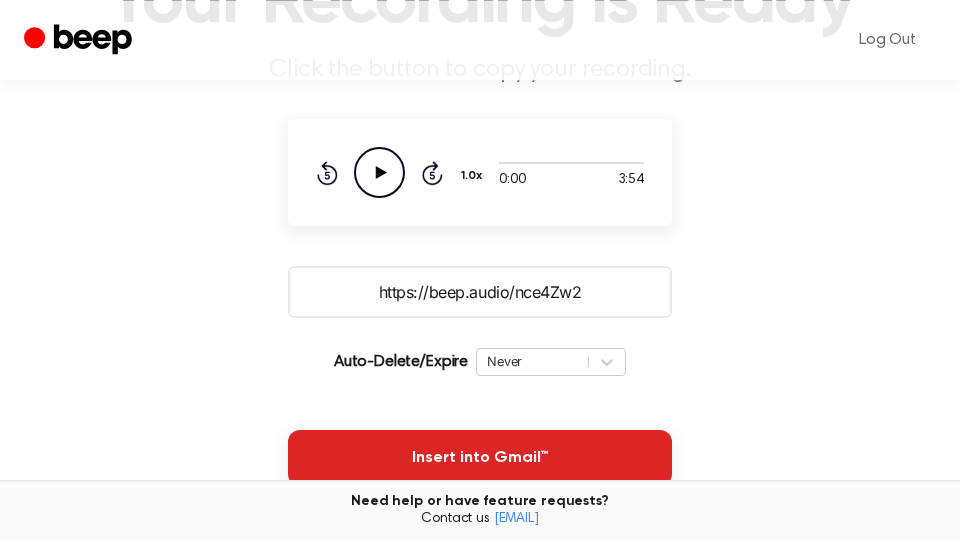 scroll, scrollTop: 340, scrollLeft: 0, axis: vertical 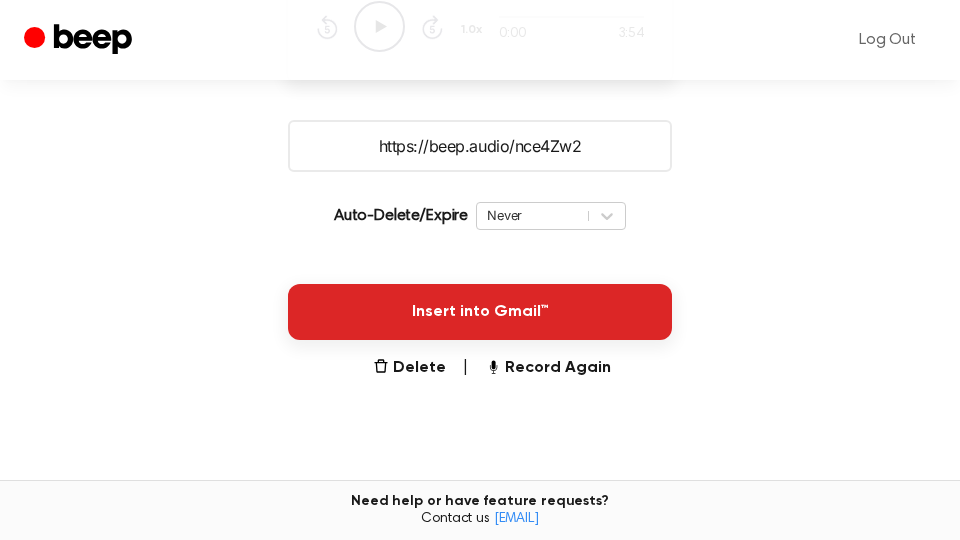 click on "Insert into Gmail™" at bounding box center (480, 312) 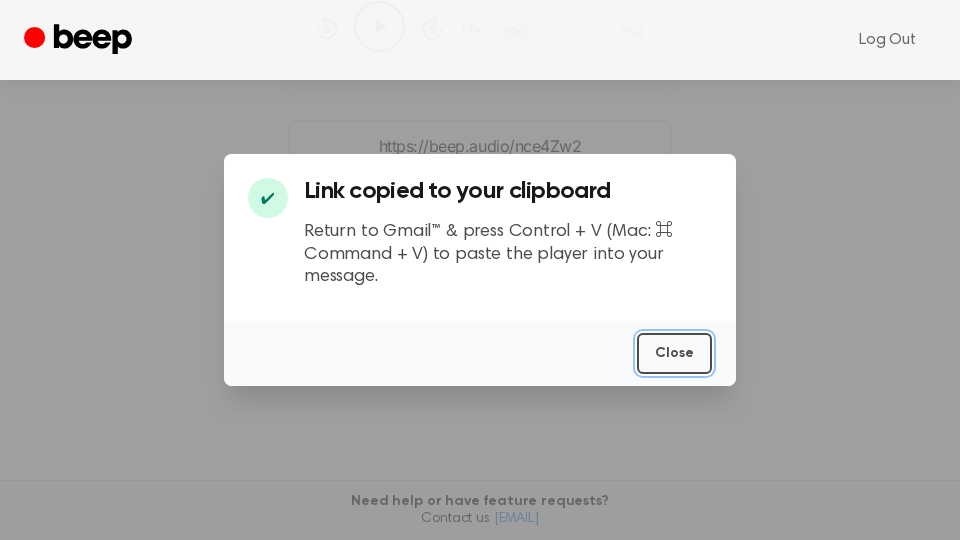 click on "Close" at bounding box center [674, 353] 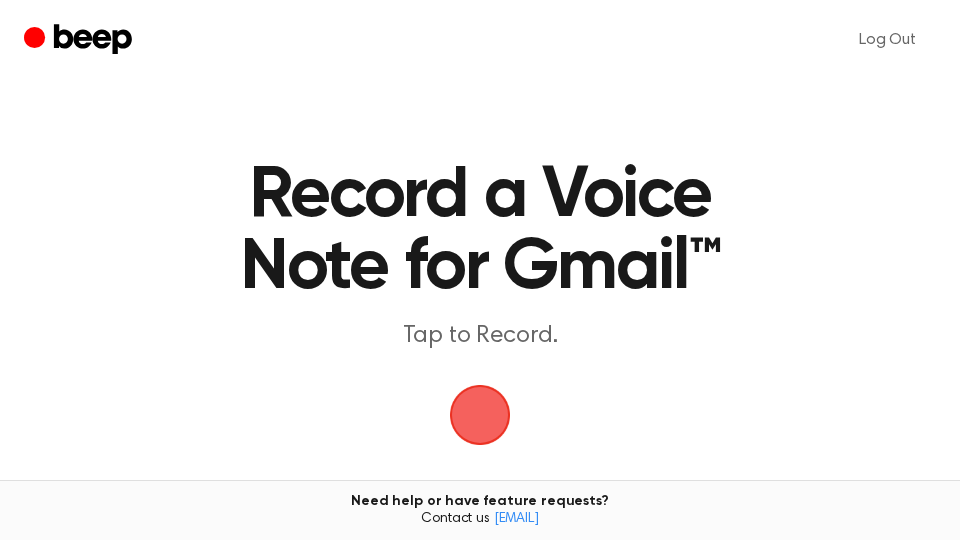 scroll, scrollTop: 0, scrollLeft: 0, axis: both 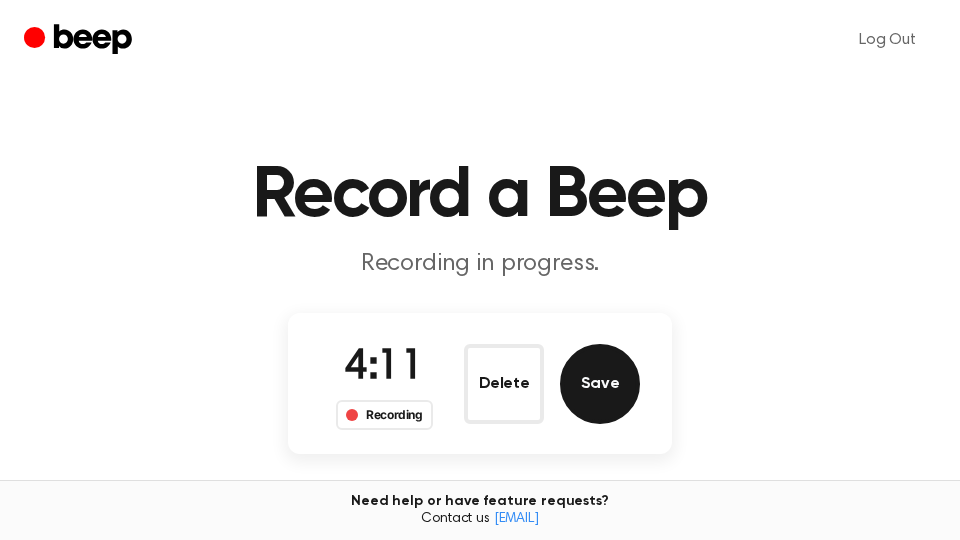 click on "Save" at bounding box center (600, 384) 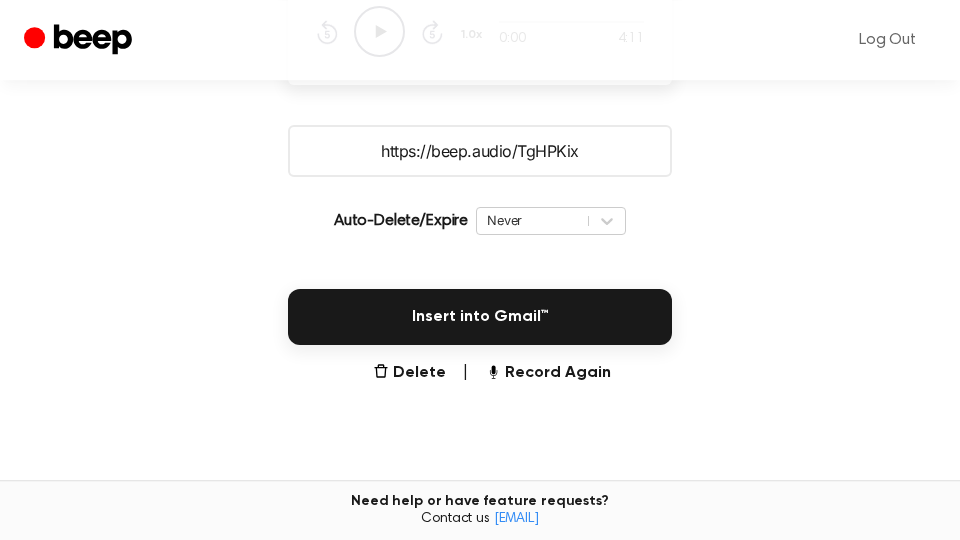 scroll, scrollTop: 340, scrollLeft: 0, axis: vertical 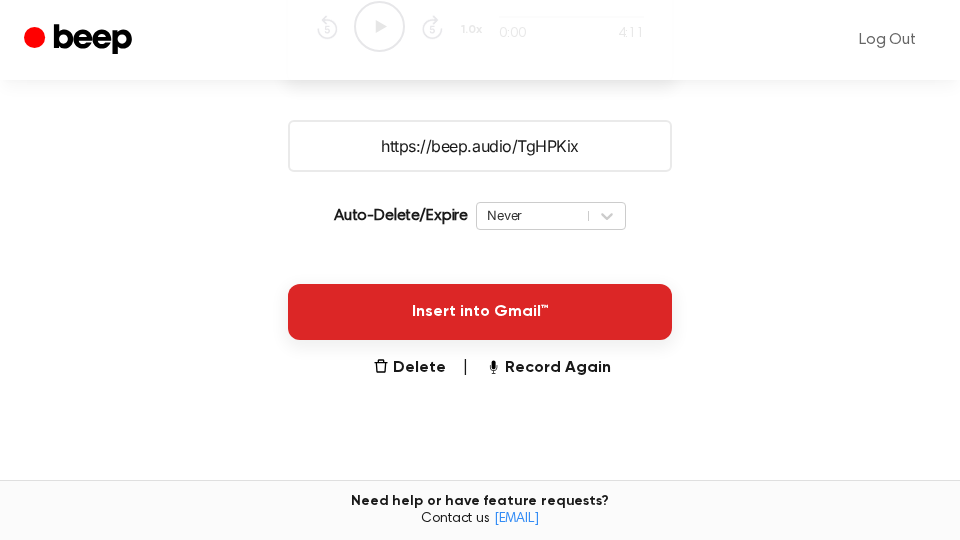 click on "Insert into Gmail™" at bounding box center (480, 312) 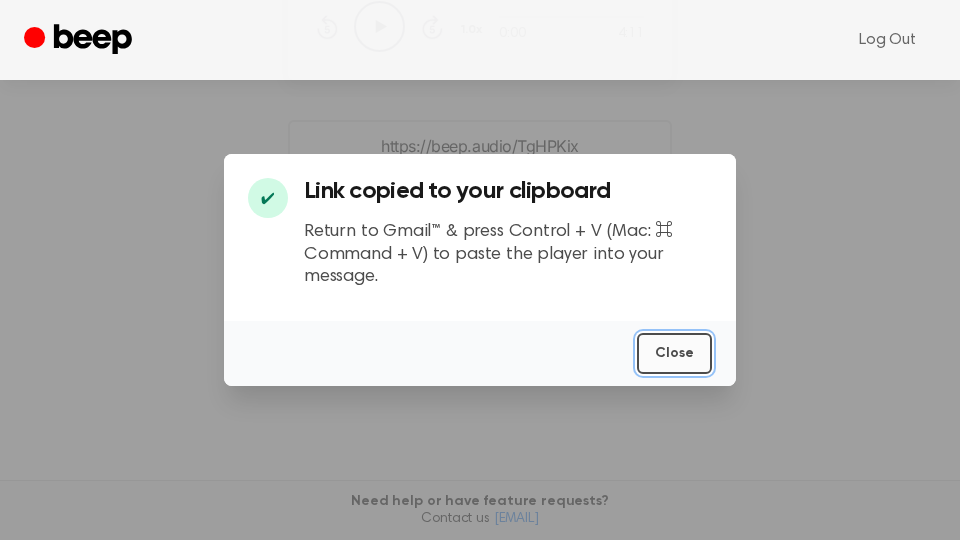 click on "Close" at bounding box center (674, 353) 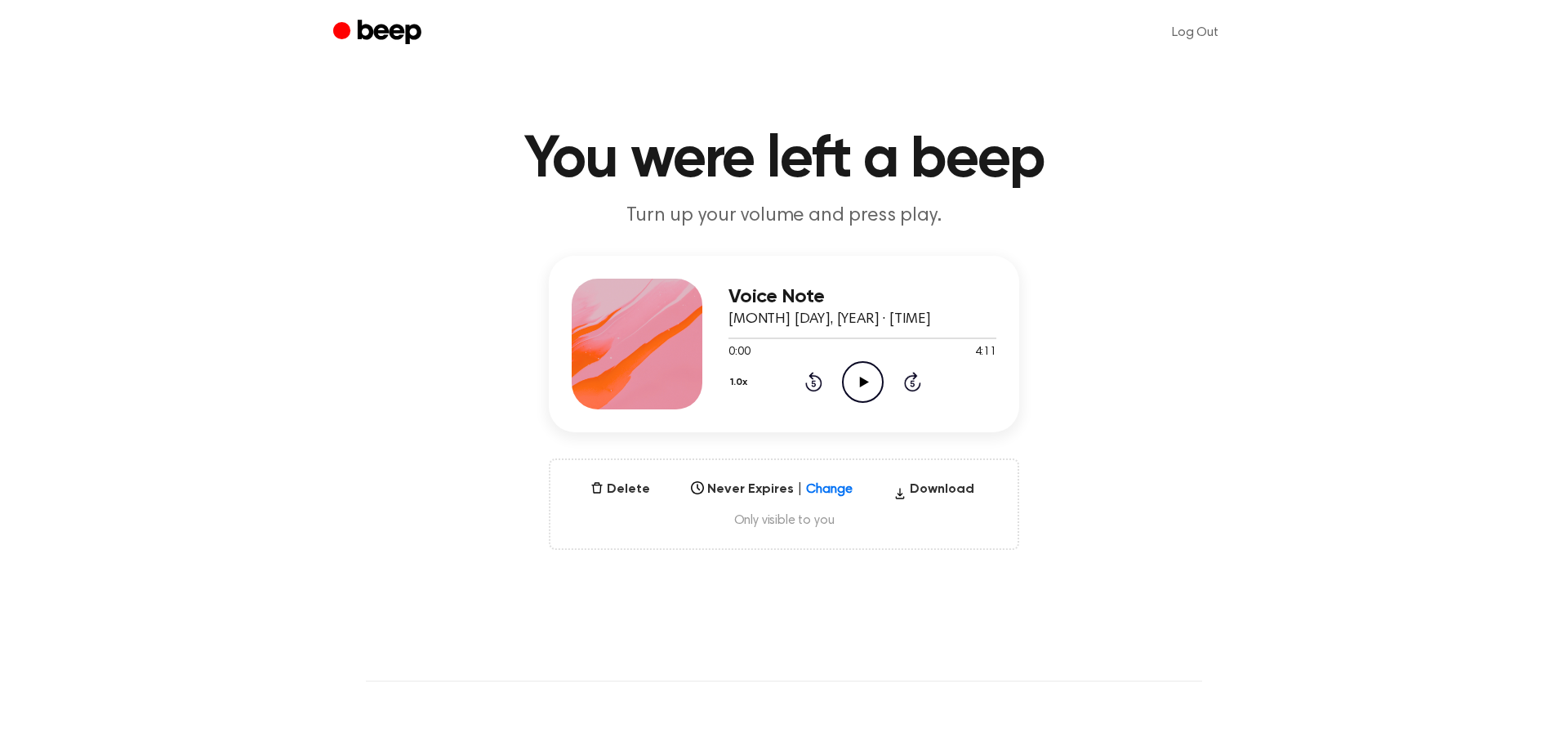 scroll, scrollTop: 0, scrollLeft: 0, axis: both 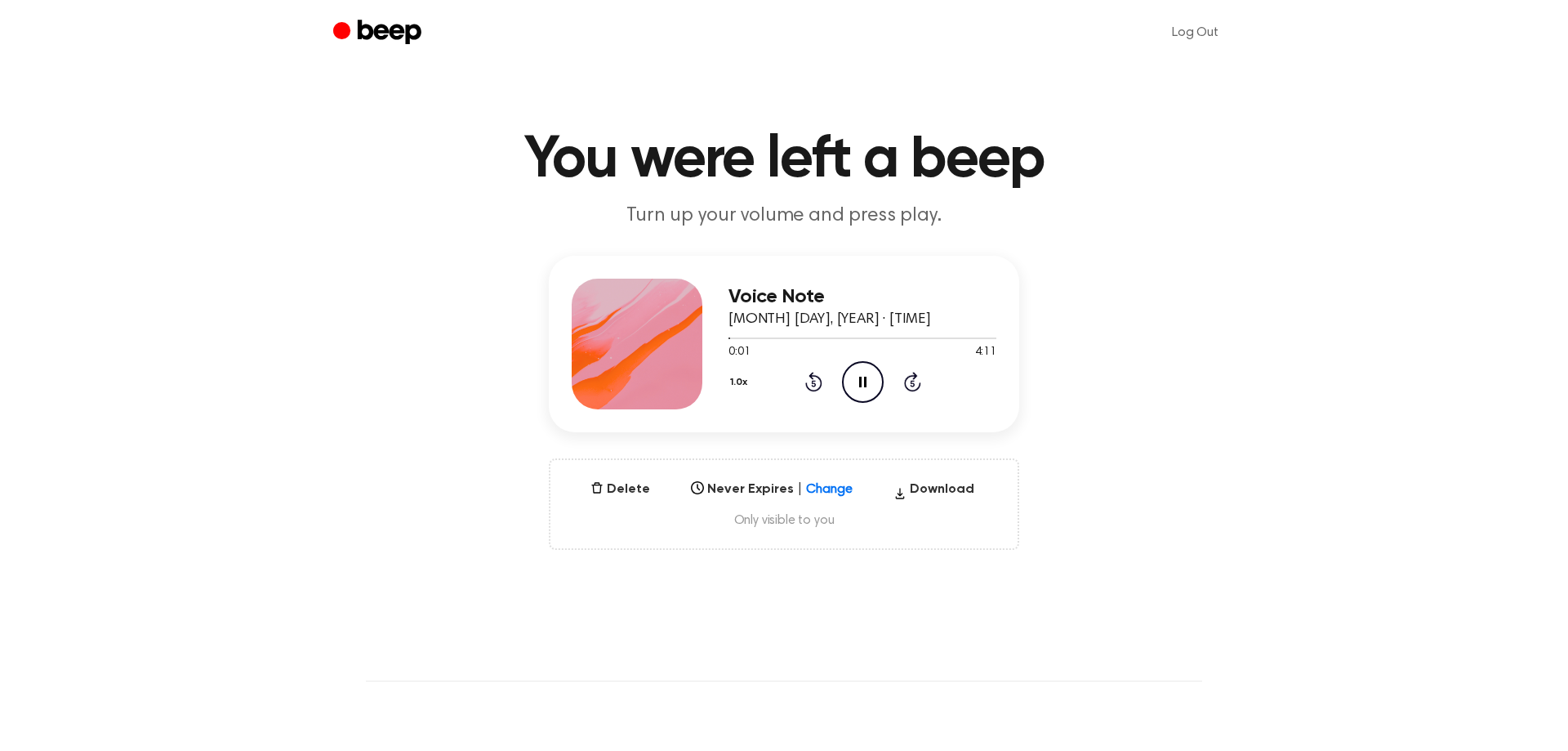 click on "Pause Audio" 